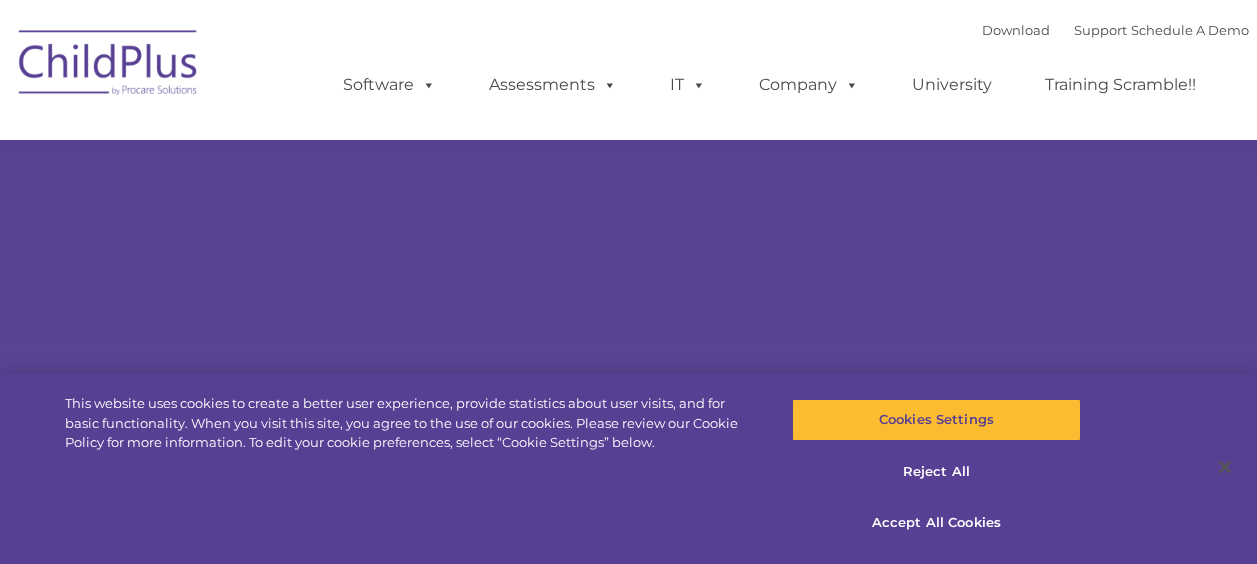 scroll, scrollTop: 0, scrollLeft: 0, axis: both 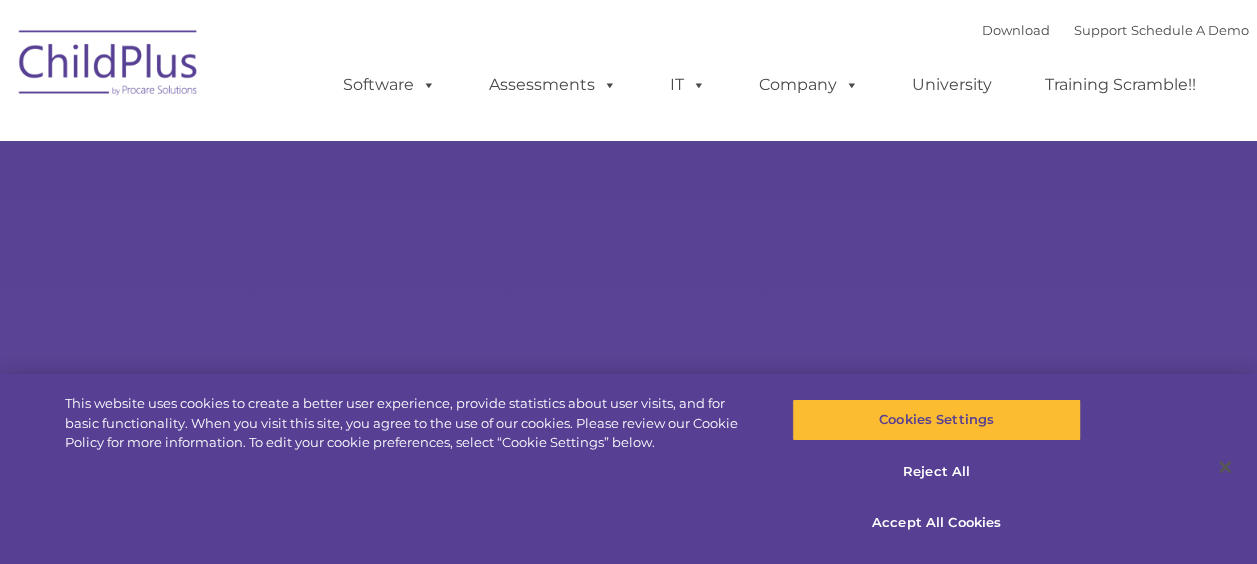 select on "MEDIUM" 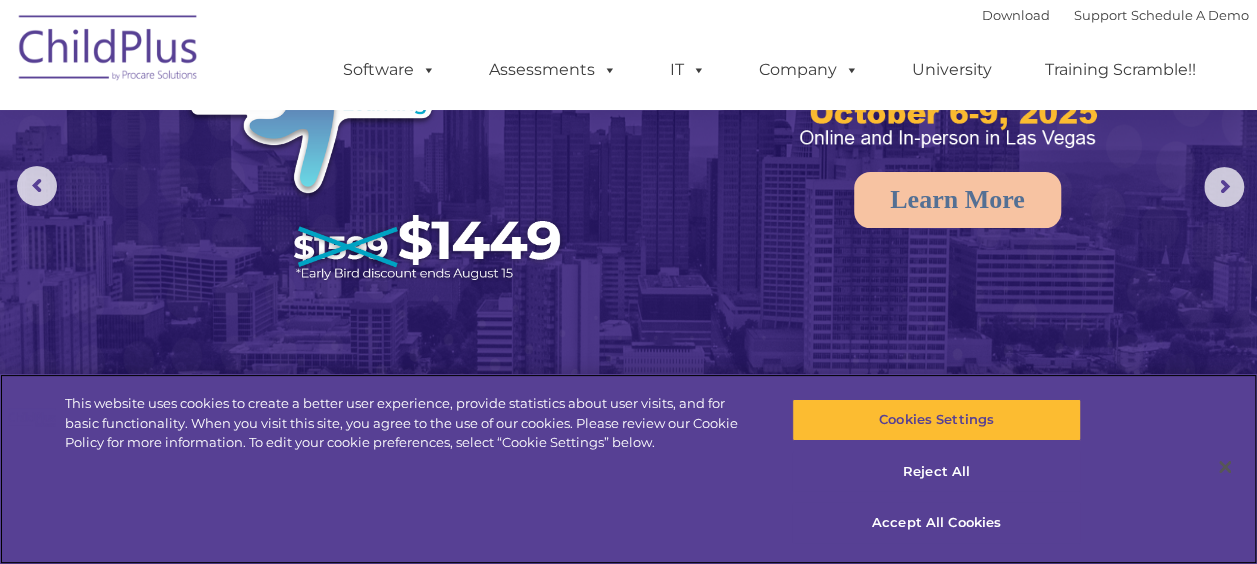 scroll, scrollTop: 191, scrollLeft: 0, axis: vertical 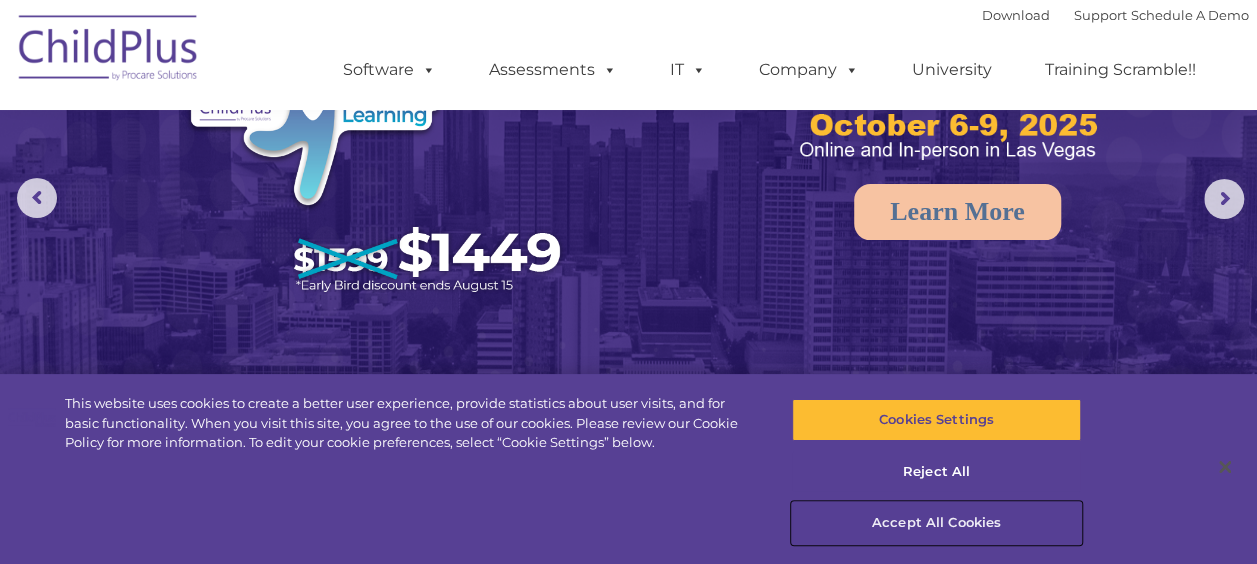 click on "Accept All Cookies" at bounding box center [936, 523] 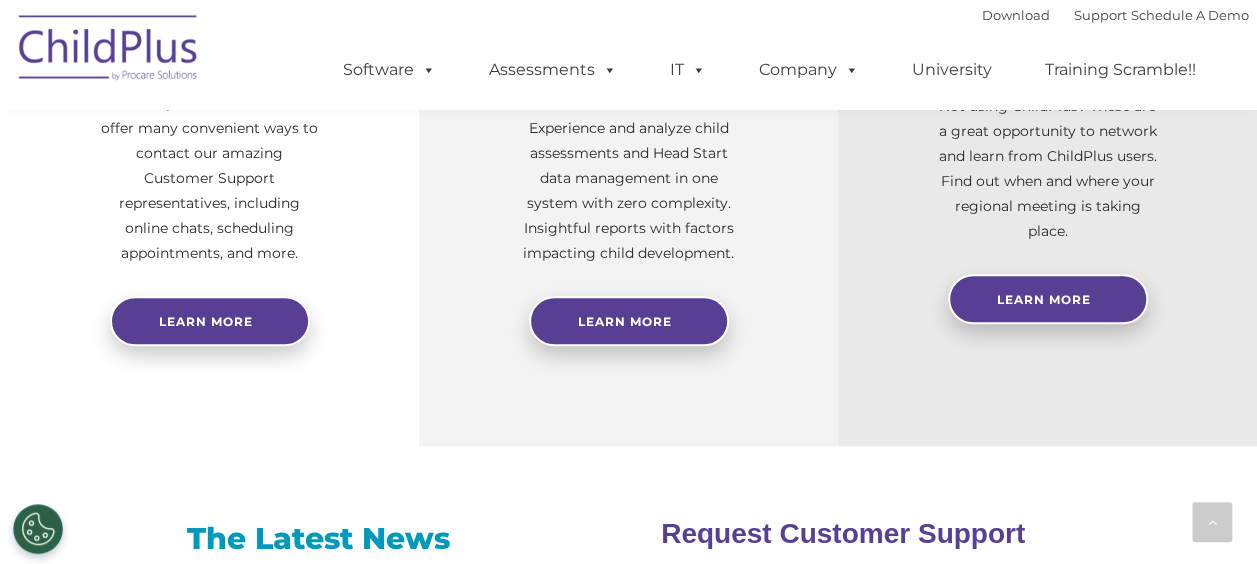 scroll, scrollTop: 743, scrollLeft: 0, axis: vertical 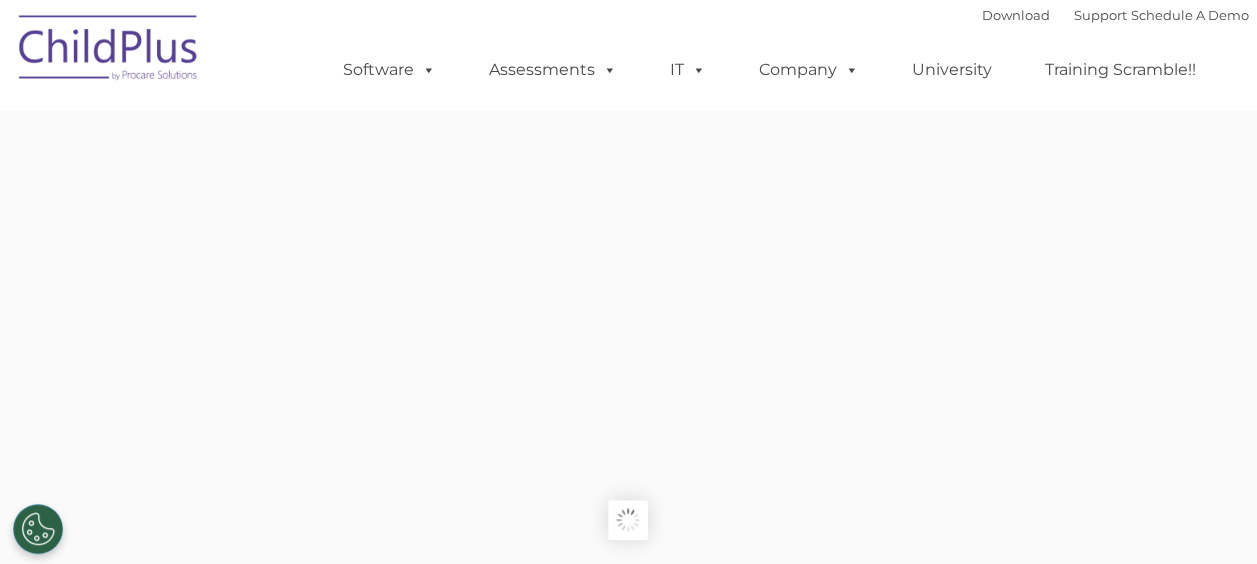 type on "" 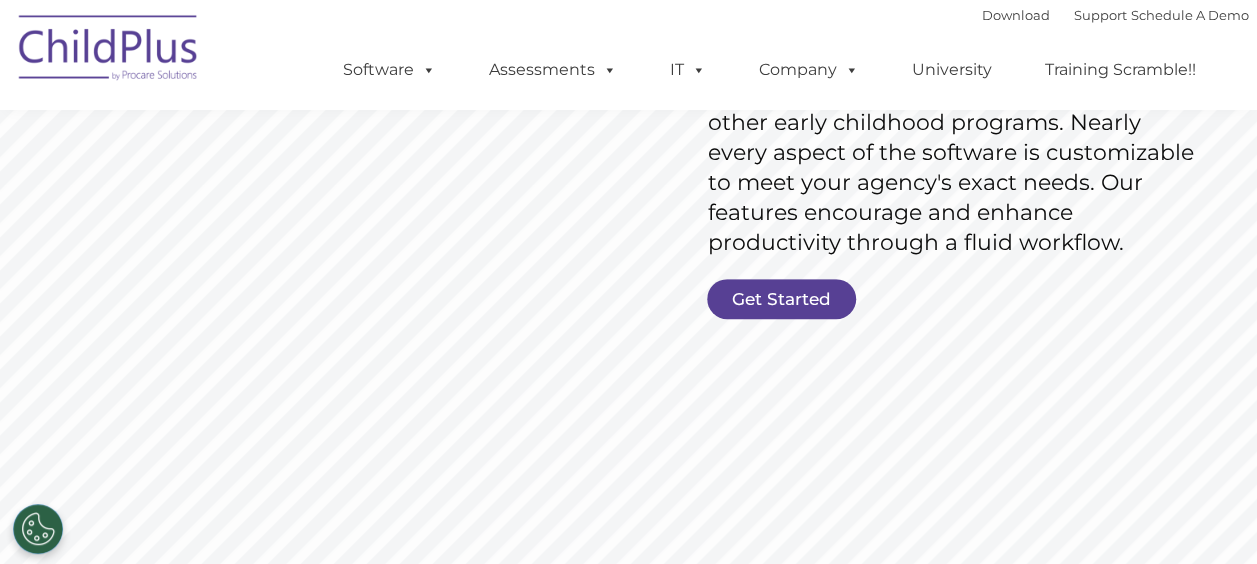 scroll, scrollTop: 452, scrollLeft: 0, axis: vertical 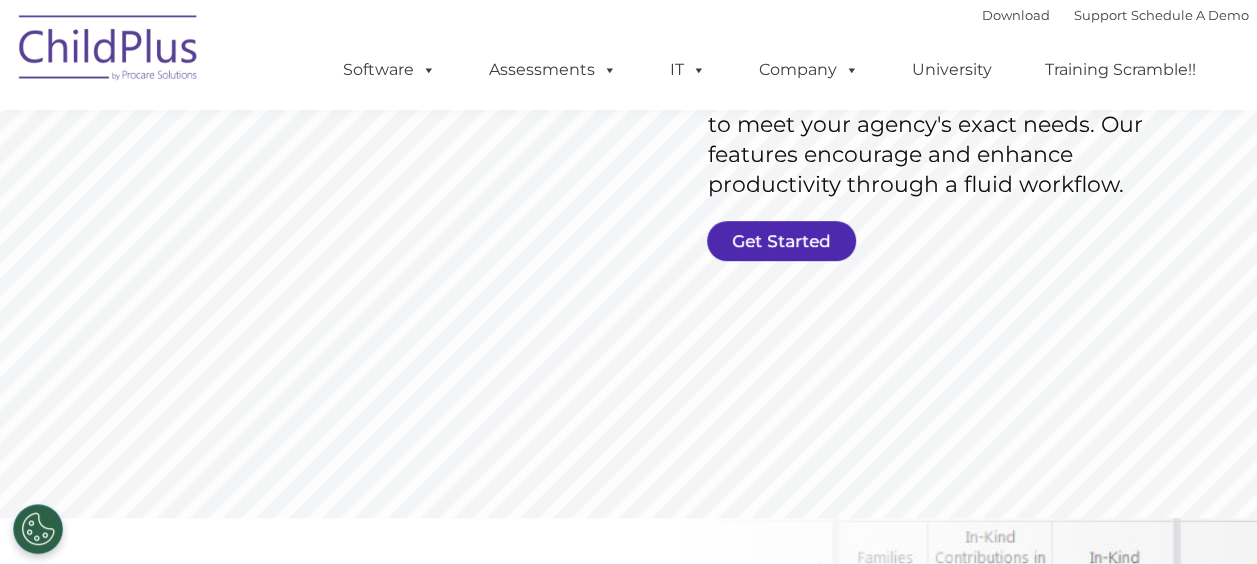 click on "Get Started" at bounding box center (781, 241) 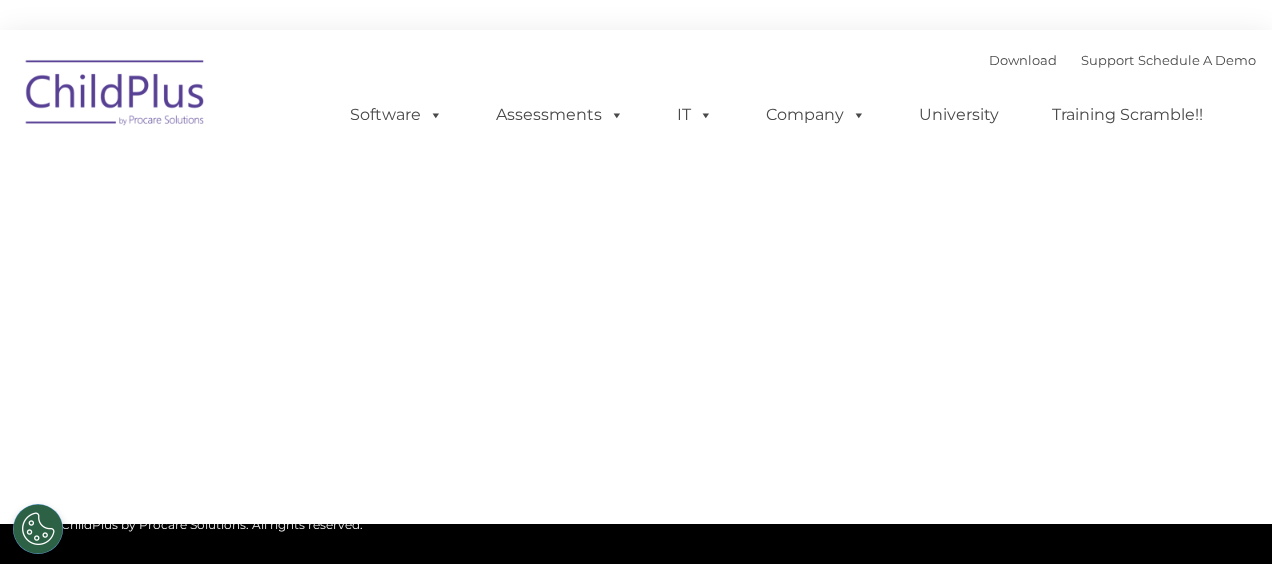 type on "" 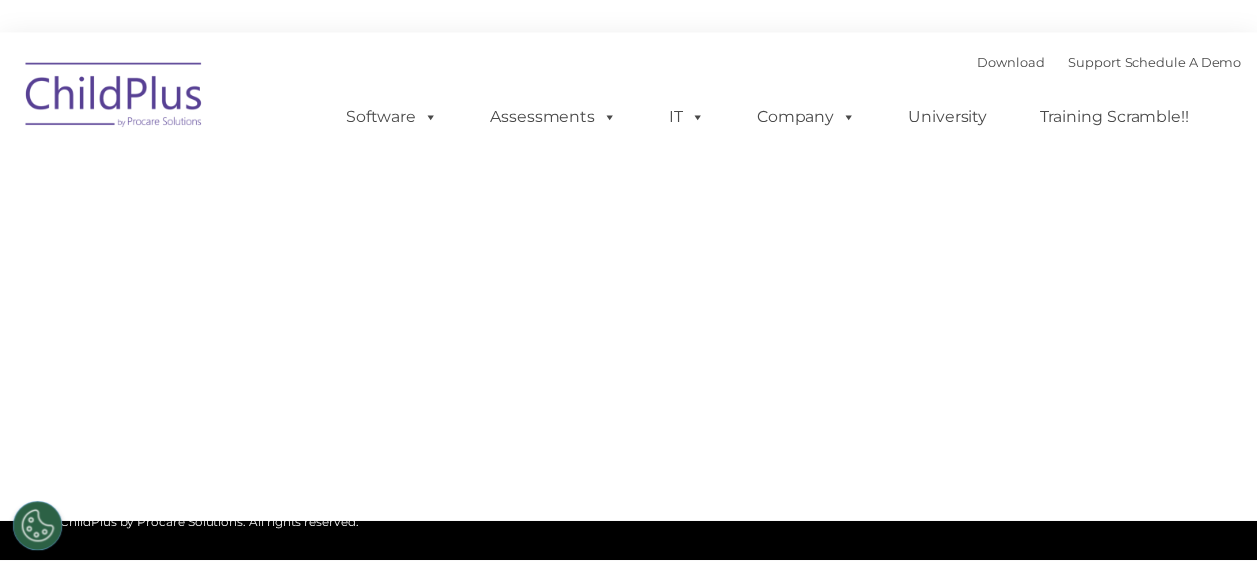 scroll, scrollTop: 0, scrollLeft: 0, axis: both 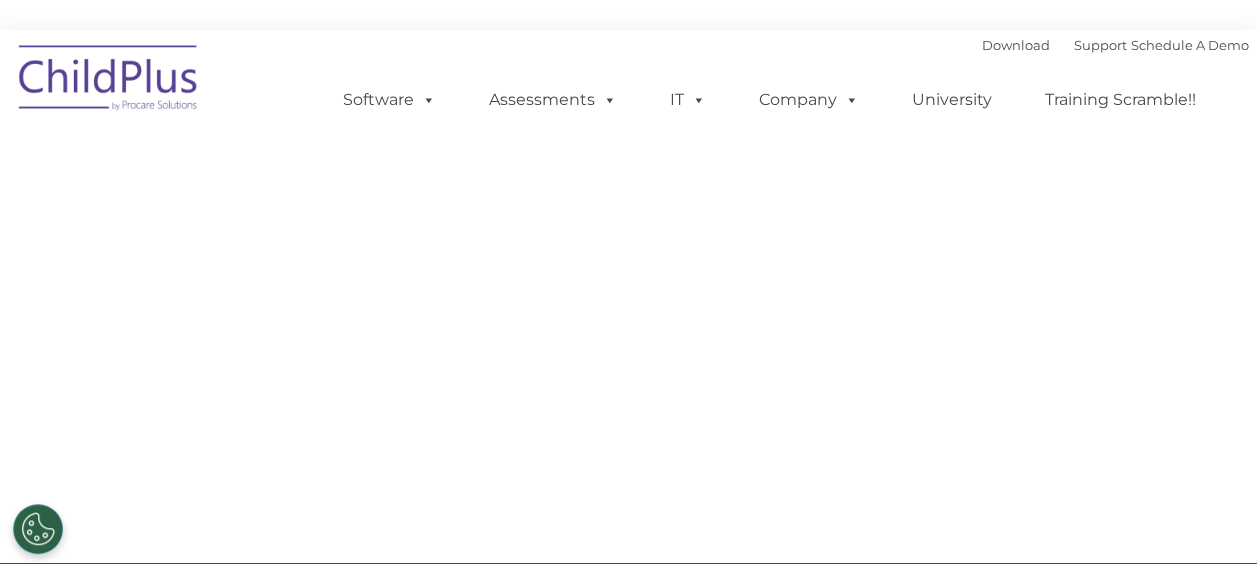 select on "MEDIUM" 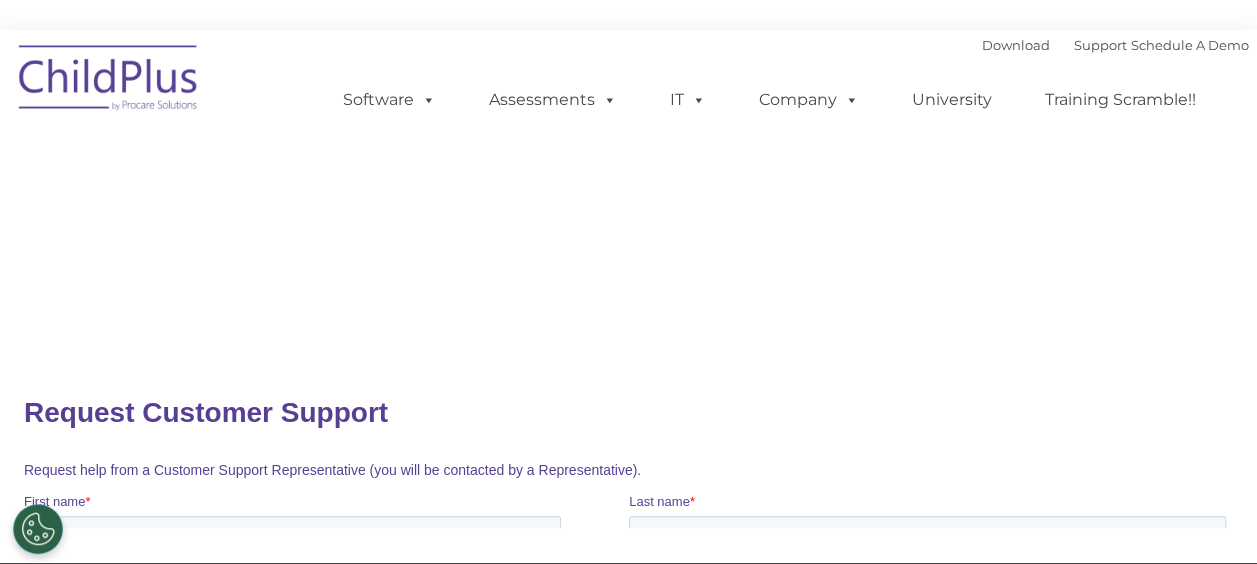 scroll, scrollTop: 0, scrollLeft: 0, axis: both 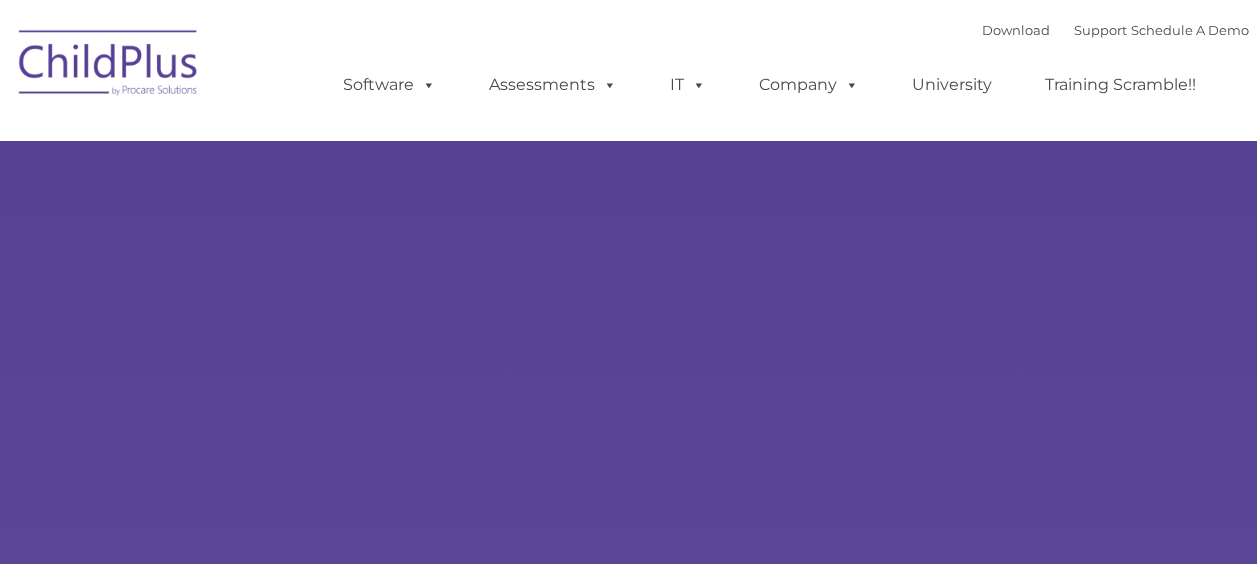 type on "" 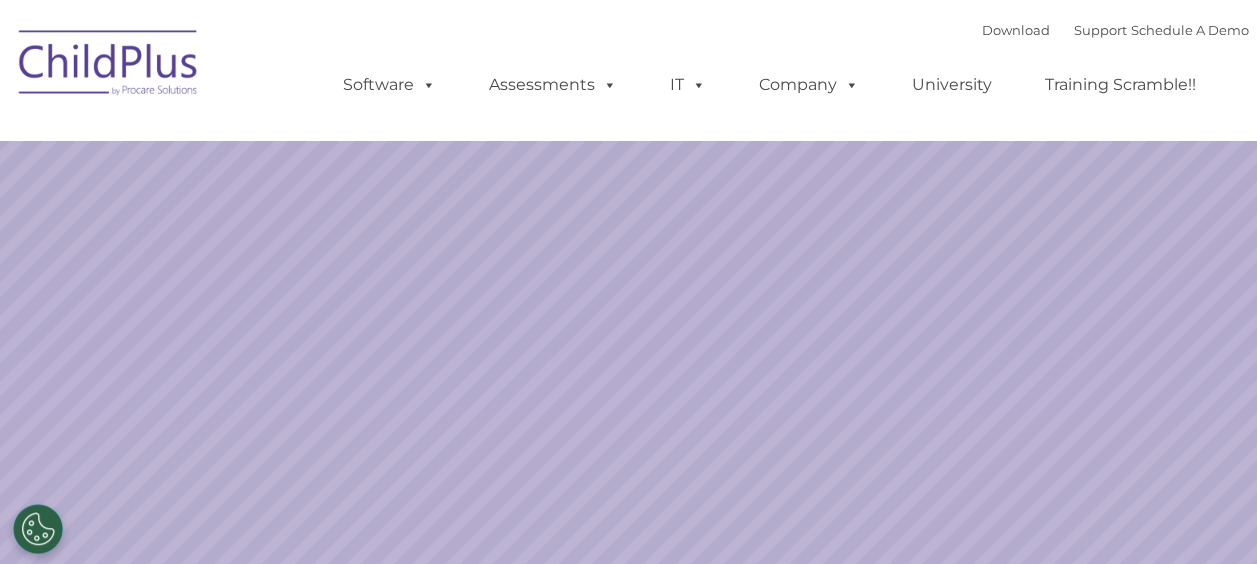 select on "MEDIUM" 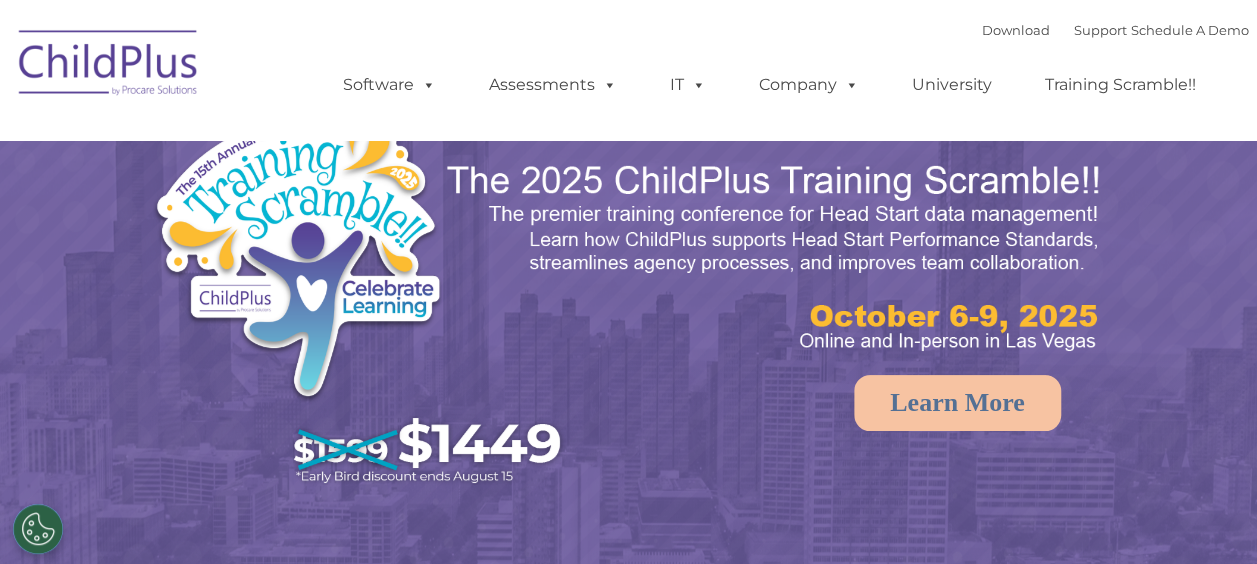 scroll, scrollTop: 0, scrollLeft: 0, axis: both 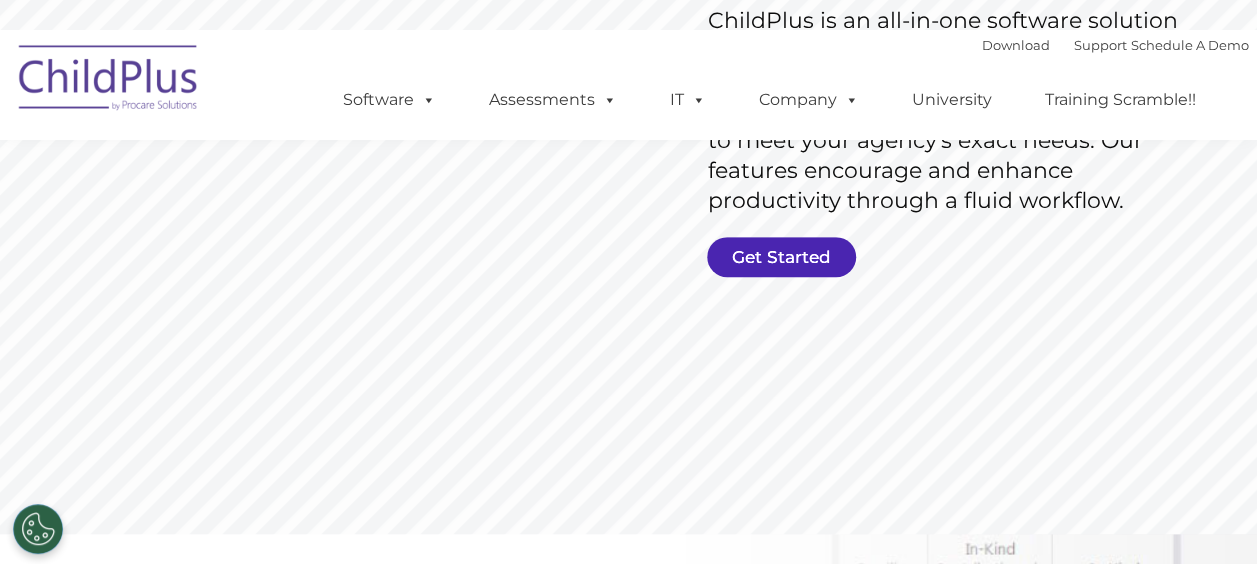 click on "Get Started" at bounding box center [781, 257] 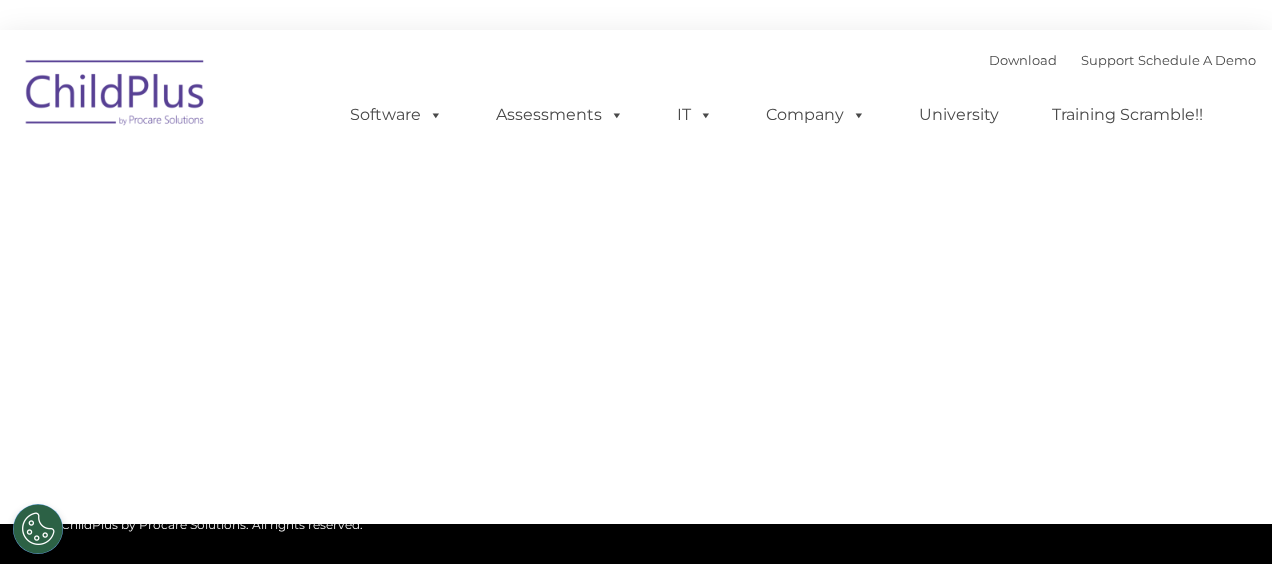 type on "" 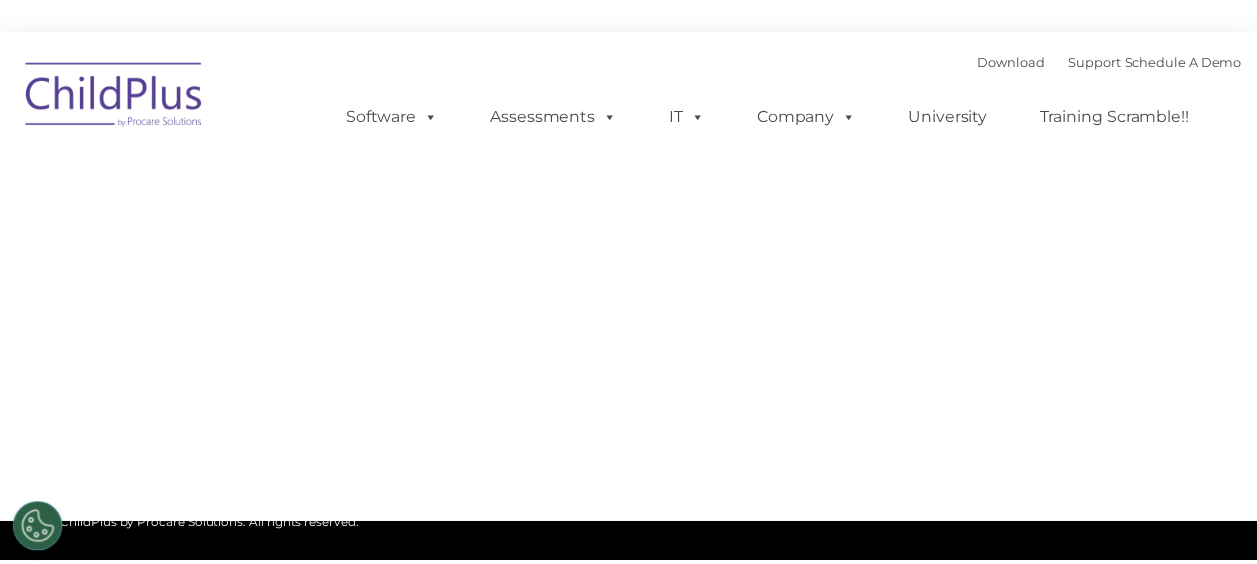 scroll, scrollTop: 0, scrollLeft: 0, axis: both 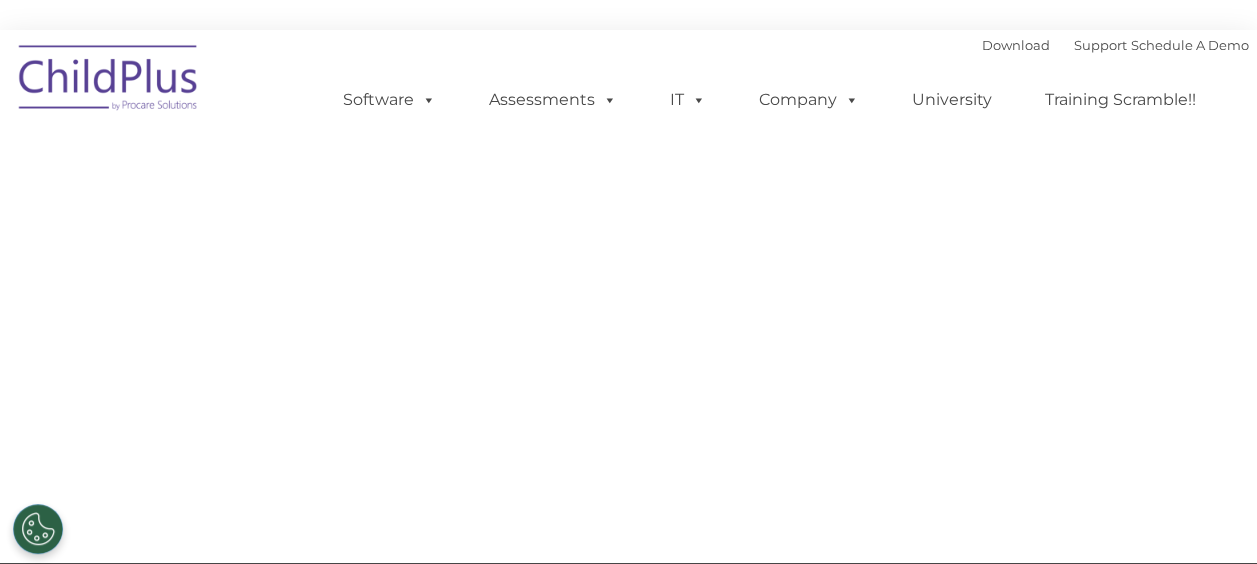 select on "MEDIUM" 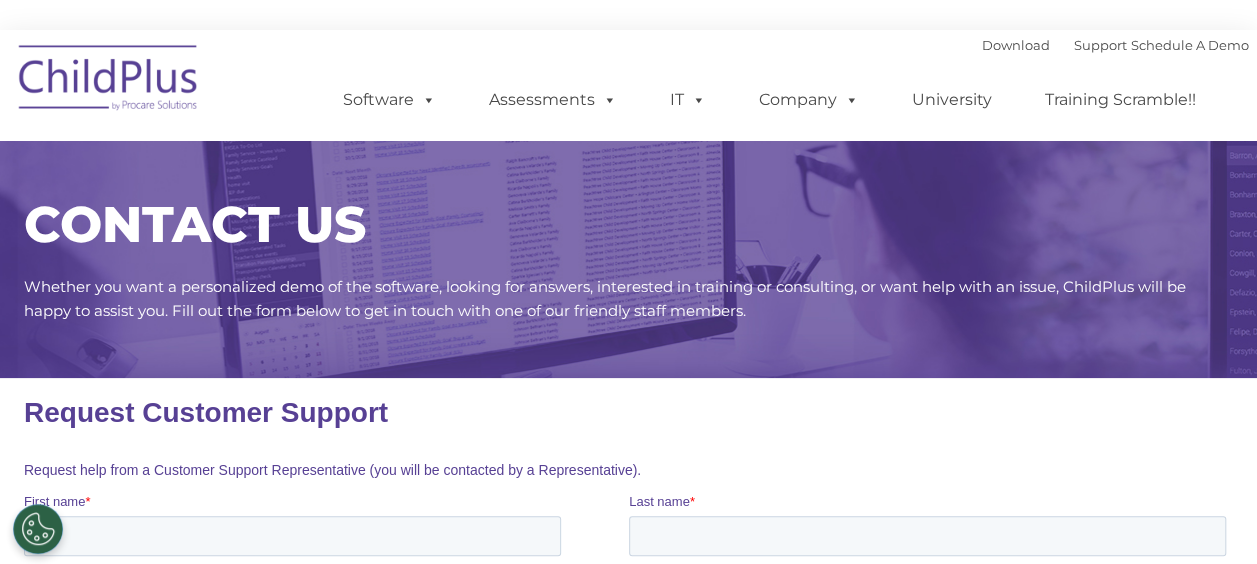 scroll, scrollTop: 0, scrollLeft: 0, axis: both 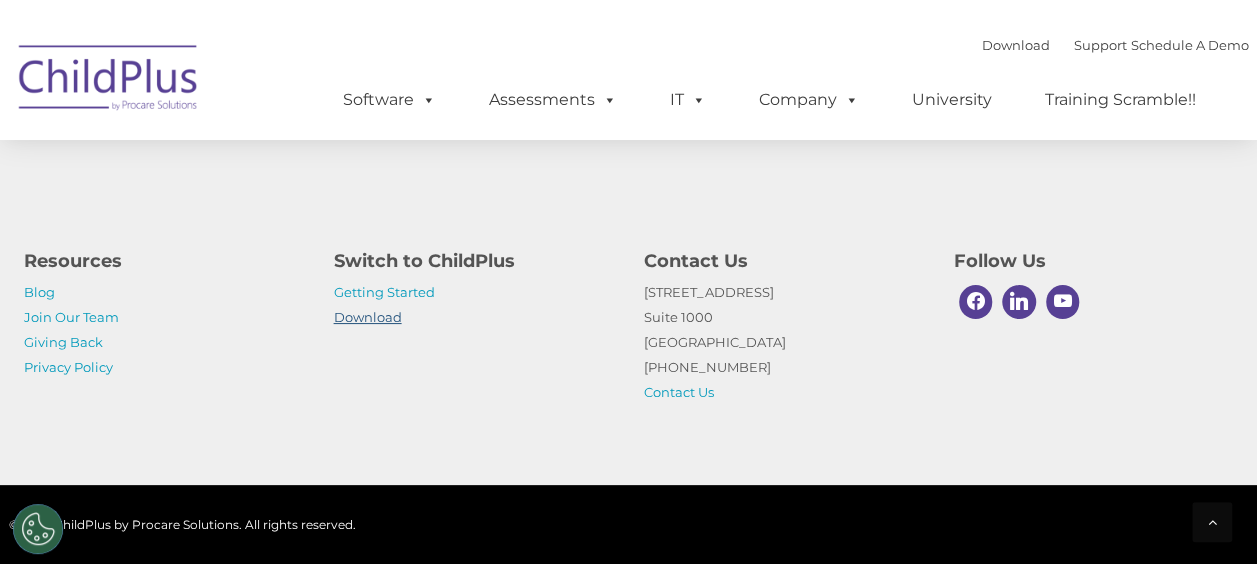 click on "Download" at bounding box center (368, 317) 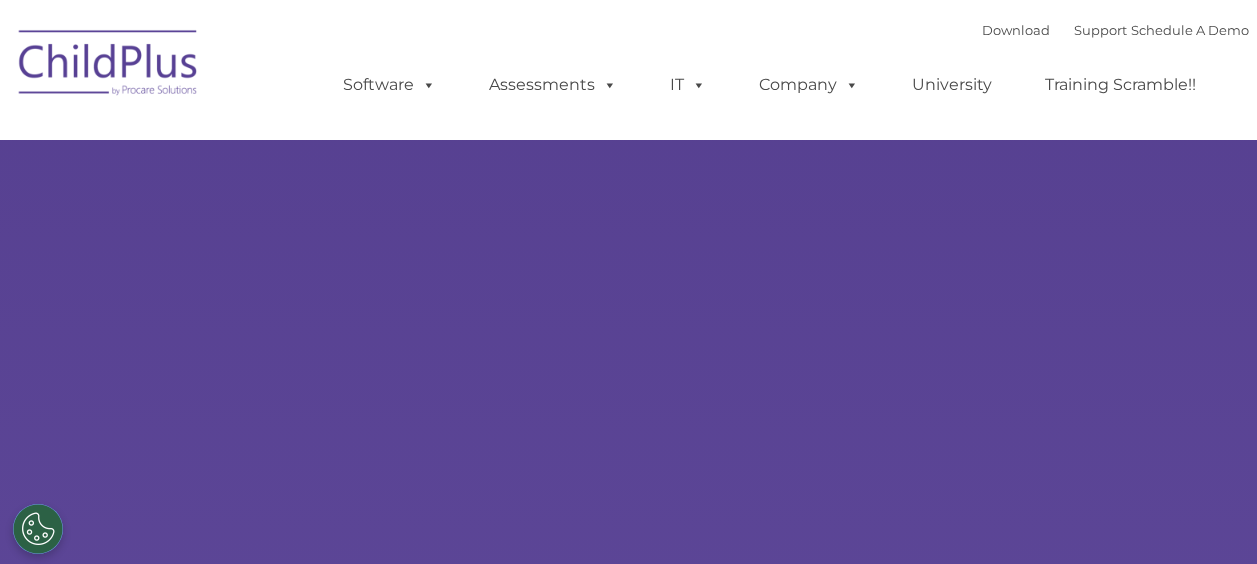 scroll, scrollTop: 0, scrollLeft: 0, axis: both 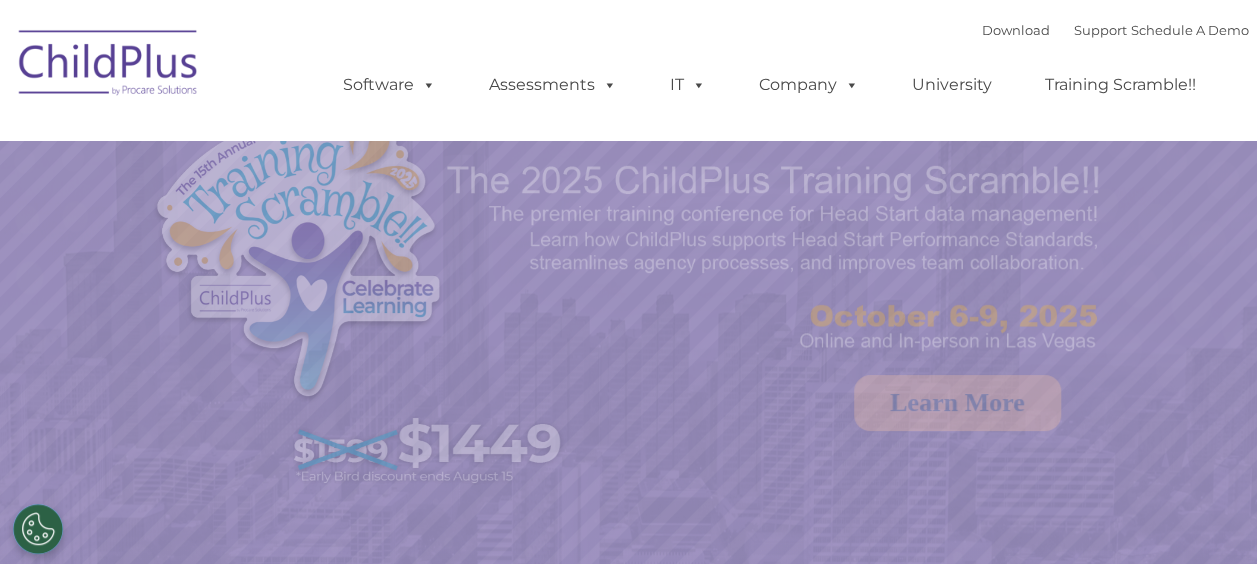 select on "MEDIUM" 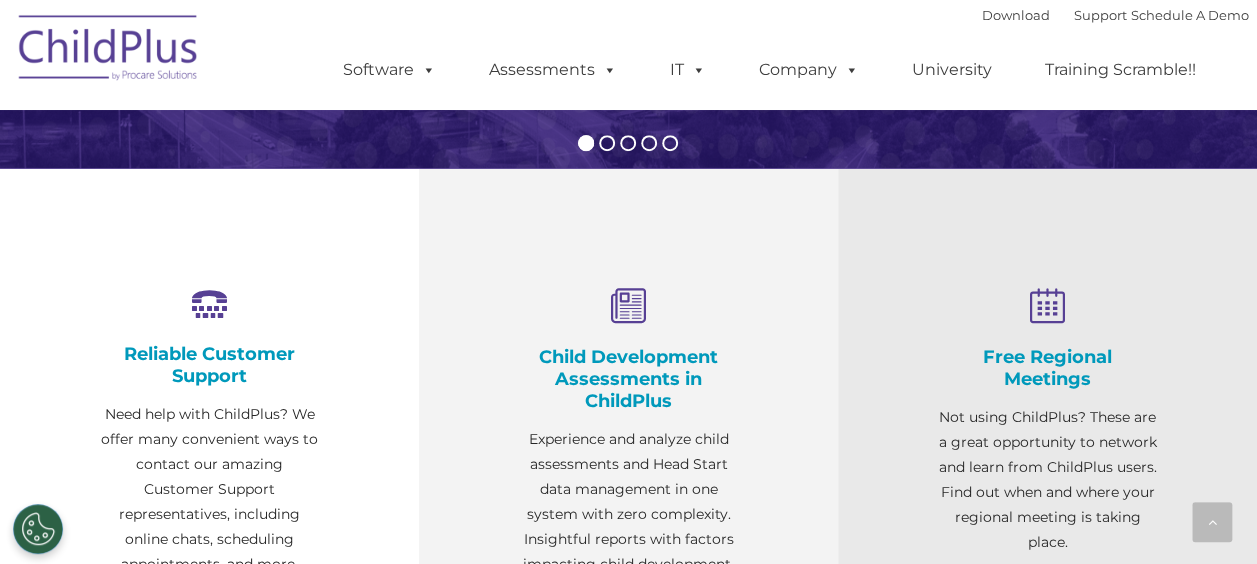 scroll, scrollTop: 654, scrollLeft: 0, axis: vertical 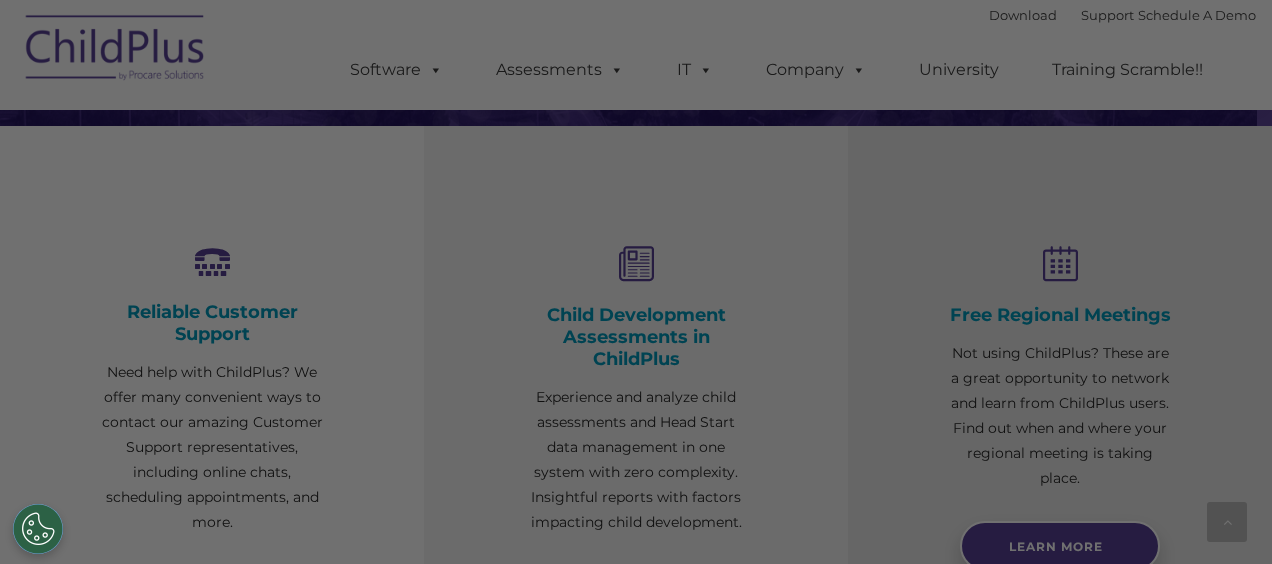 click on "Download          Support      |     Schedule A Demo

MENU MENU Software
ChildPlus:  The original and most widely-used Head Start data management system with over 35 years of experience providing software, service, and support.
Learn More
Features
Schedule A Demo
Getting Started
Assessments
DRDP ©  in ChildPlus:
Learn More
DRDP Reports
Book a Discovery Call" at bounding box center (636, 847) 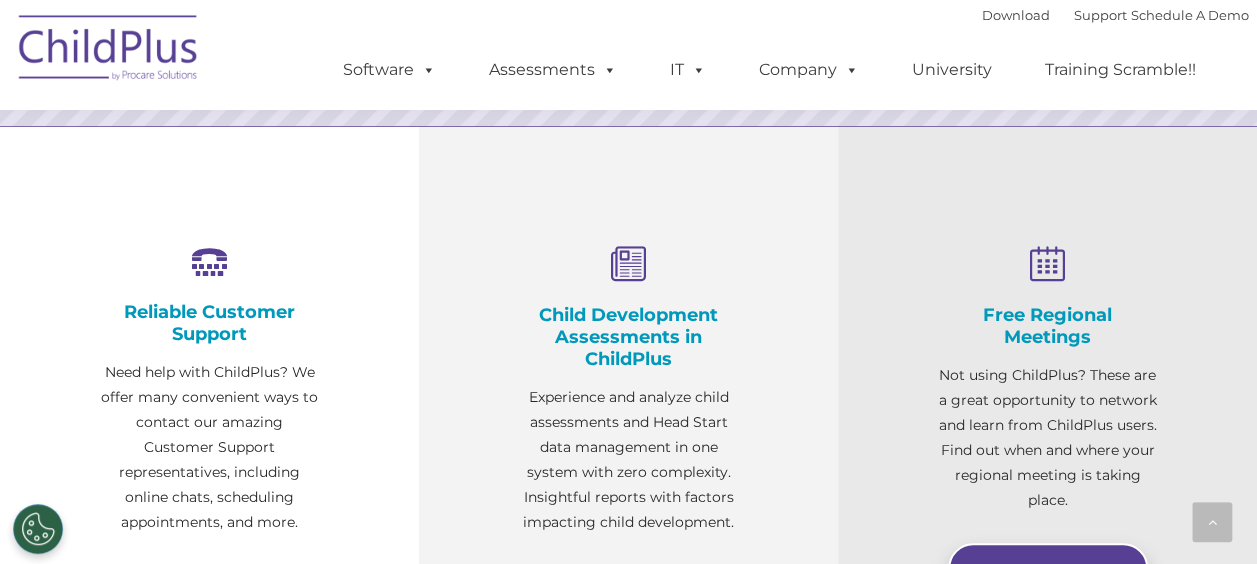 drag, startPoint x: 1253, startPoint y: 190, endPoint x: 1256, endPoint y: 248, distance: 58.077534 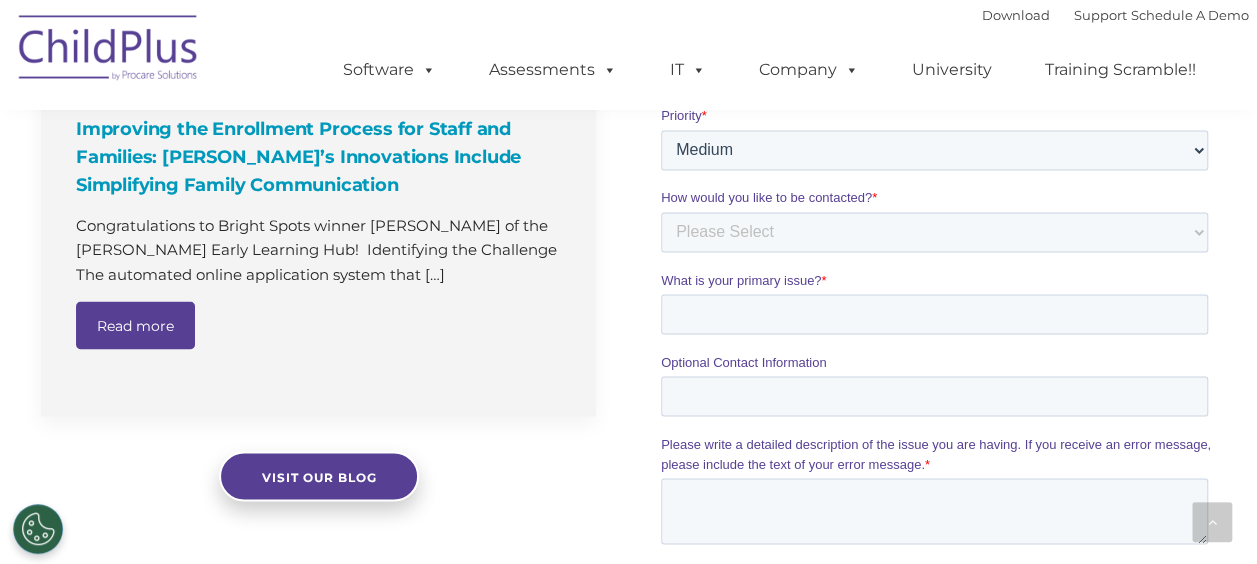 scroll, scrollTop: 1606, scrollLeft: 0, axis: vertical 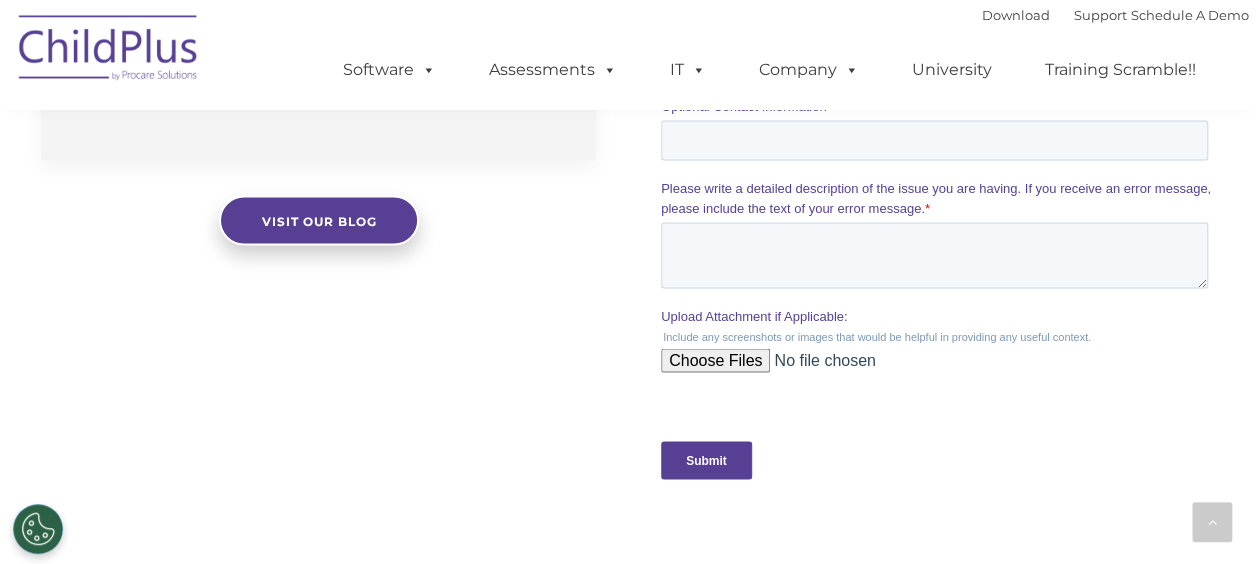 click on "Upload Attachment if Applicable:" at bounding box center [934, 368] 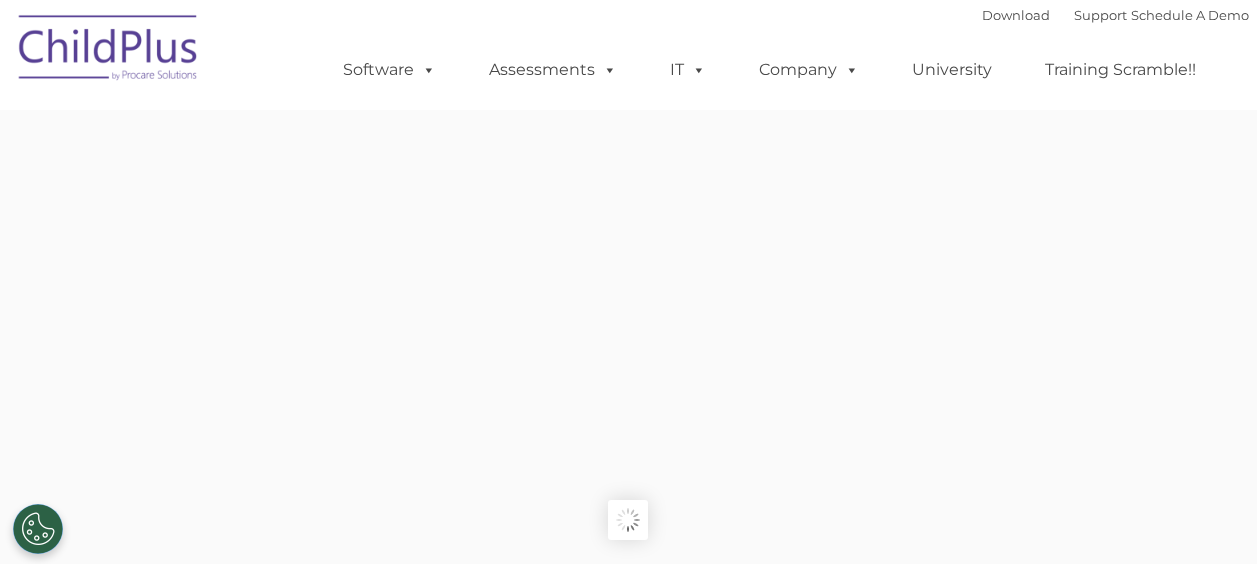 scroll, scrollTop: 0, scrollLeft: 0, axis: both 